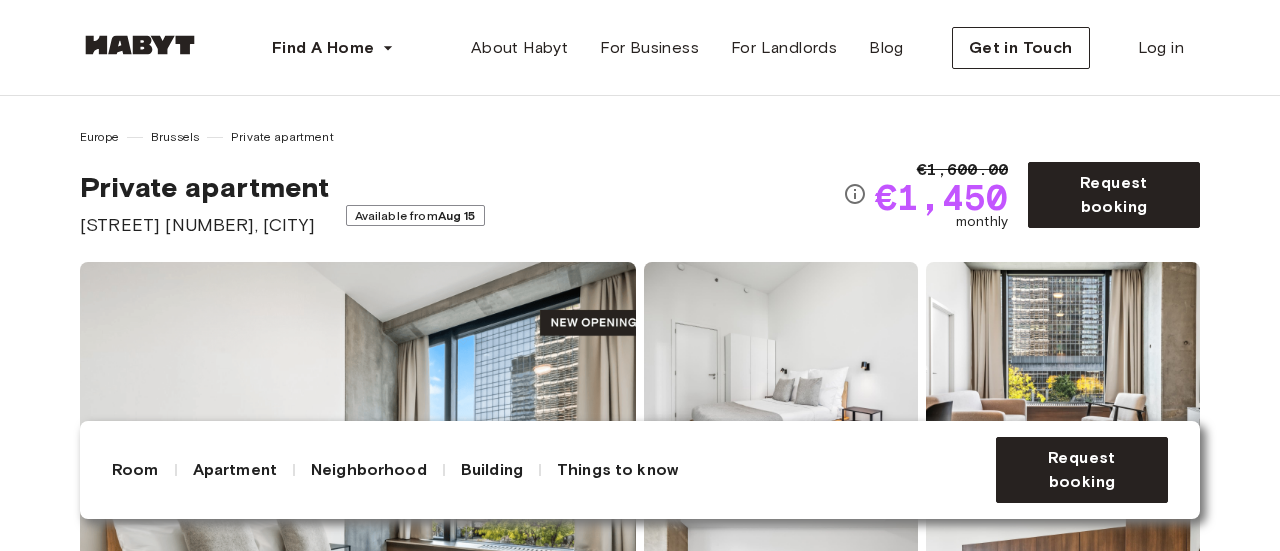 scroll, scrollTop: 1466, scrollLeft: 0, axis: vertical 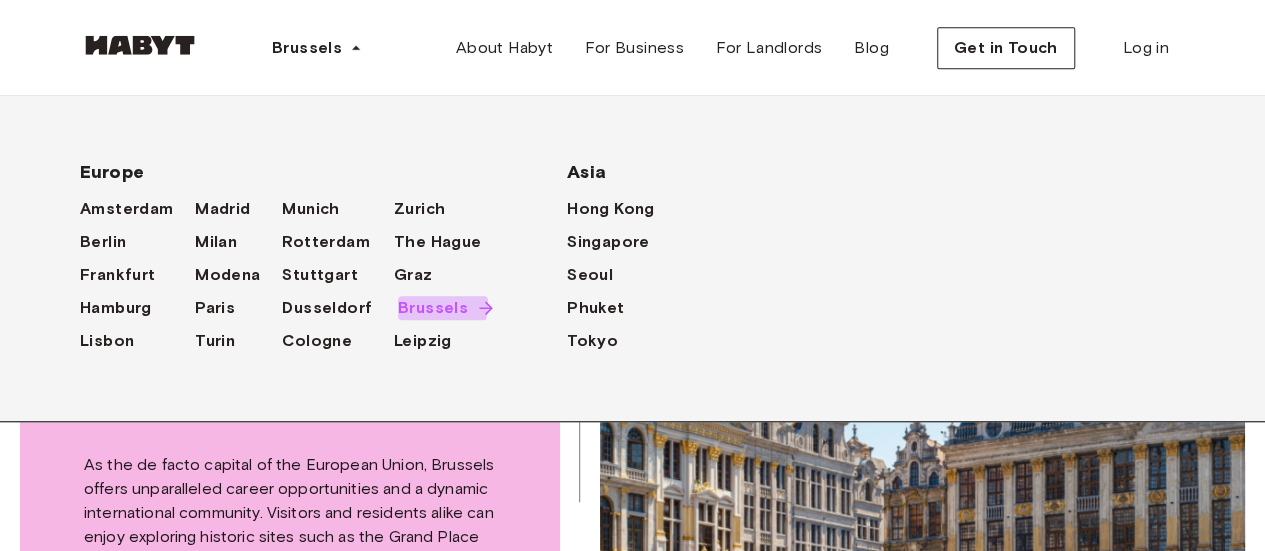 click on "Brussels" at bounding box center [433, 308] 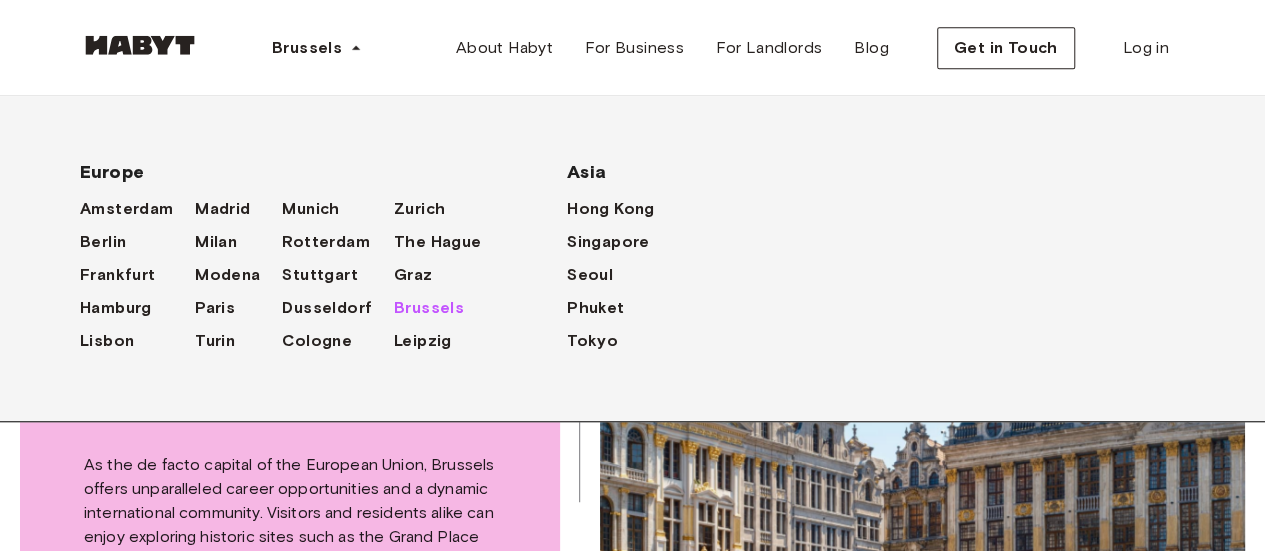 scroll, scrollTop: 0, scrollLeft: 0, axis: both 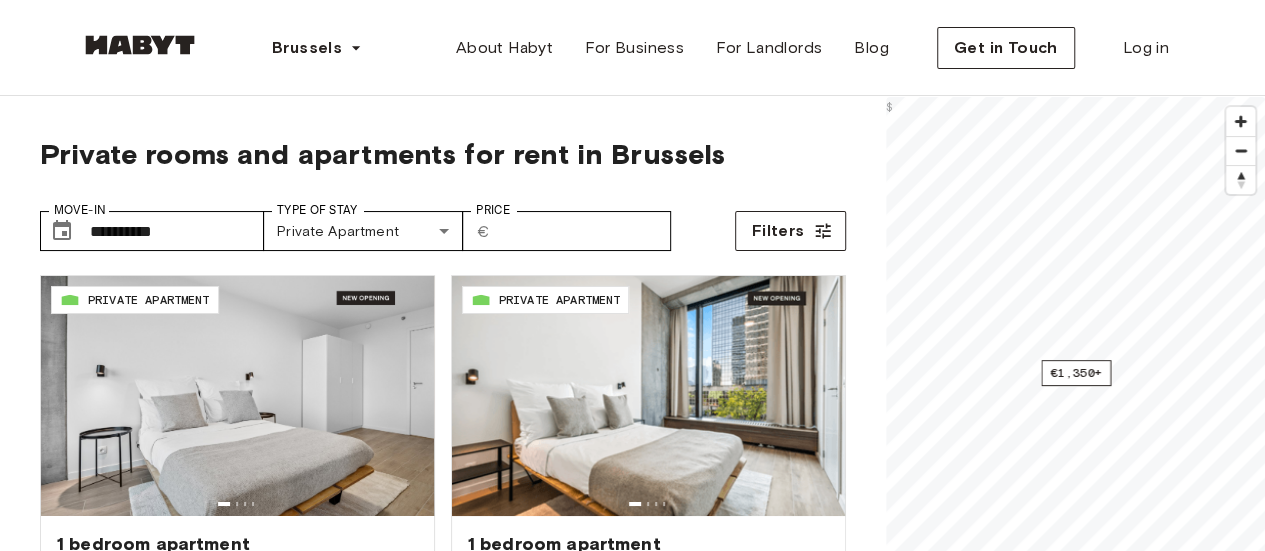 click on "**********" at bounding box center [443, 461] 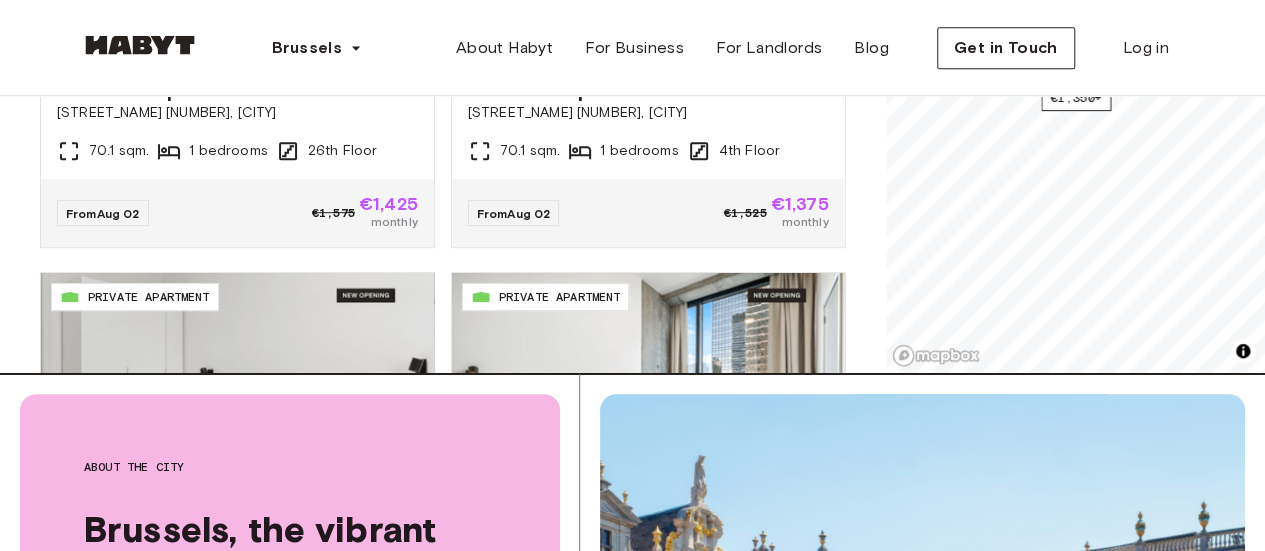 scroll, scrollTop: 500, scrollLeft: 0, axis: vertical 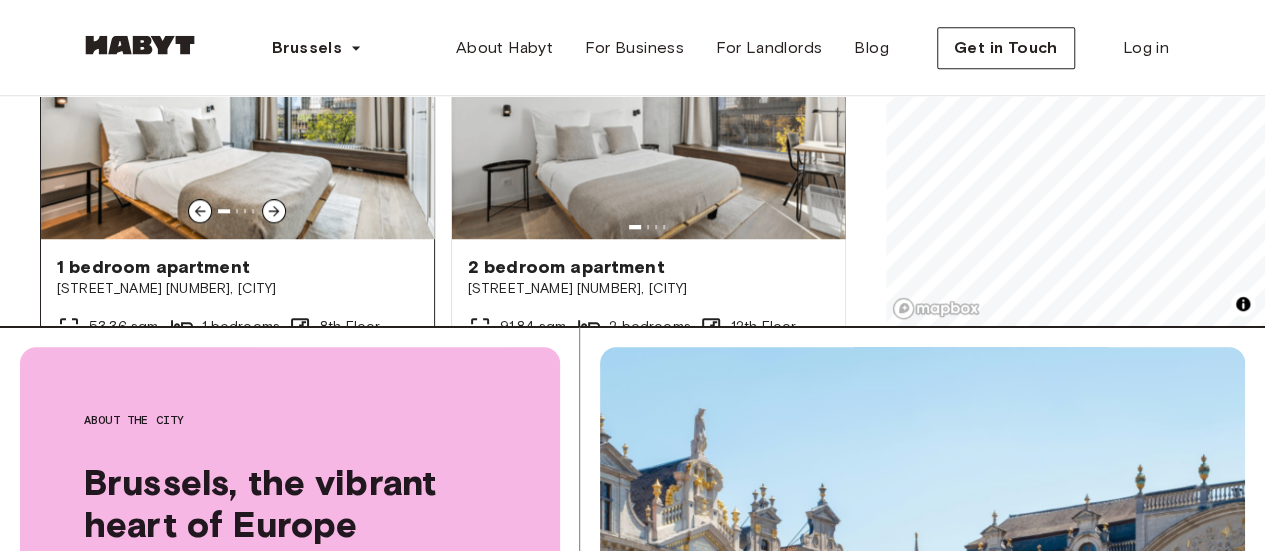 click at bounding box center [237, 119] 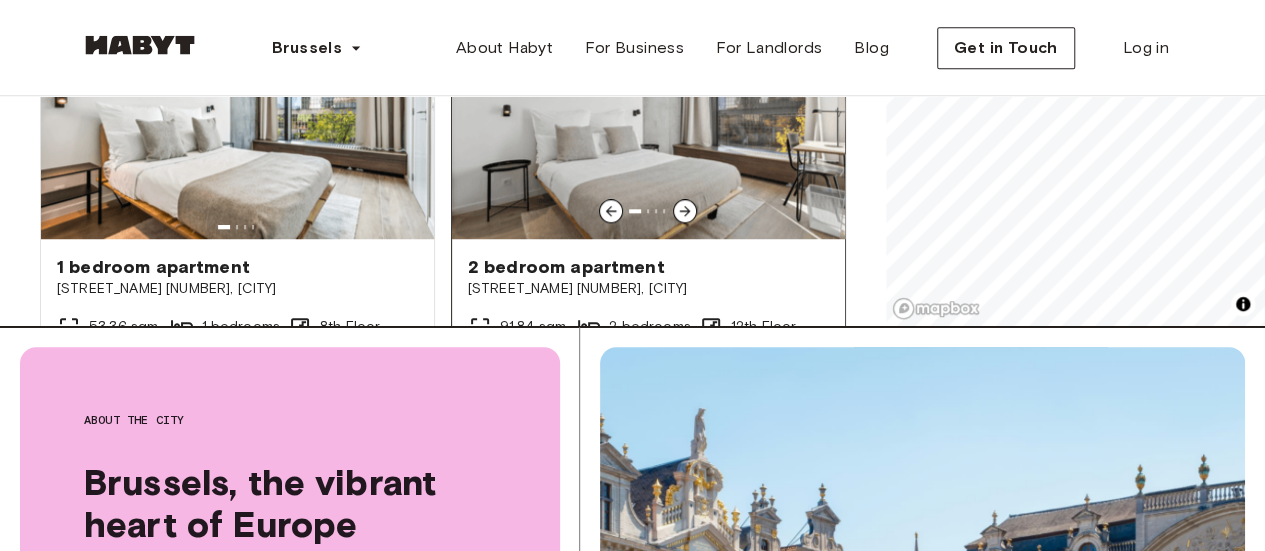 scroll, scrollTop: 777, scrollLeft: 0, axis: vertical 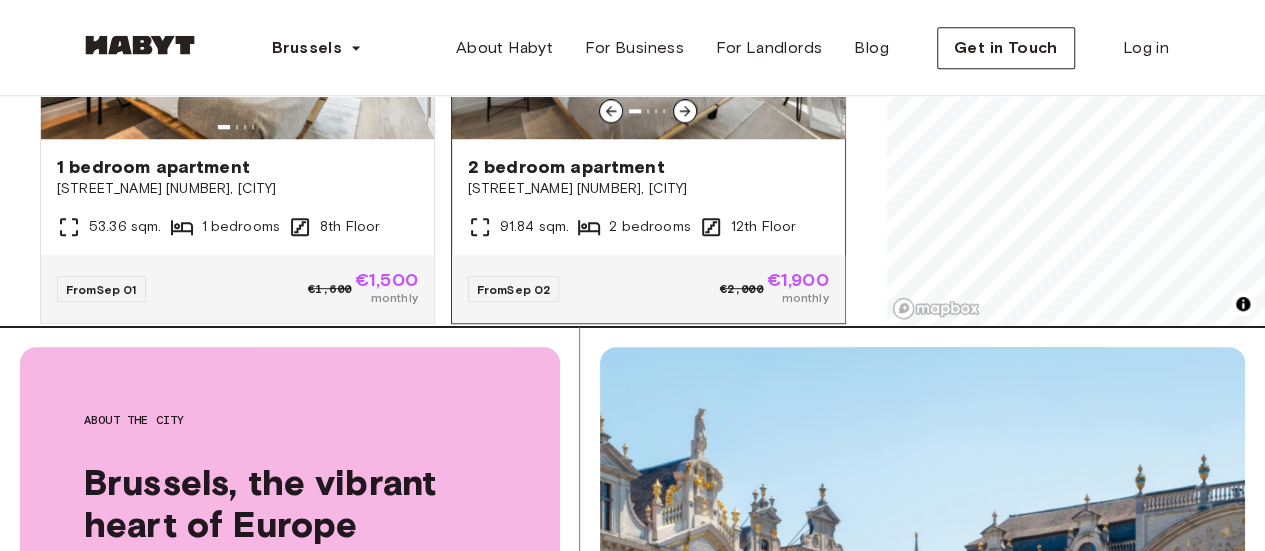 click on "2 bedroom apartment" at bounding box center [648, 167] 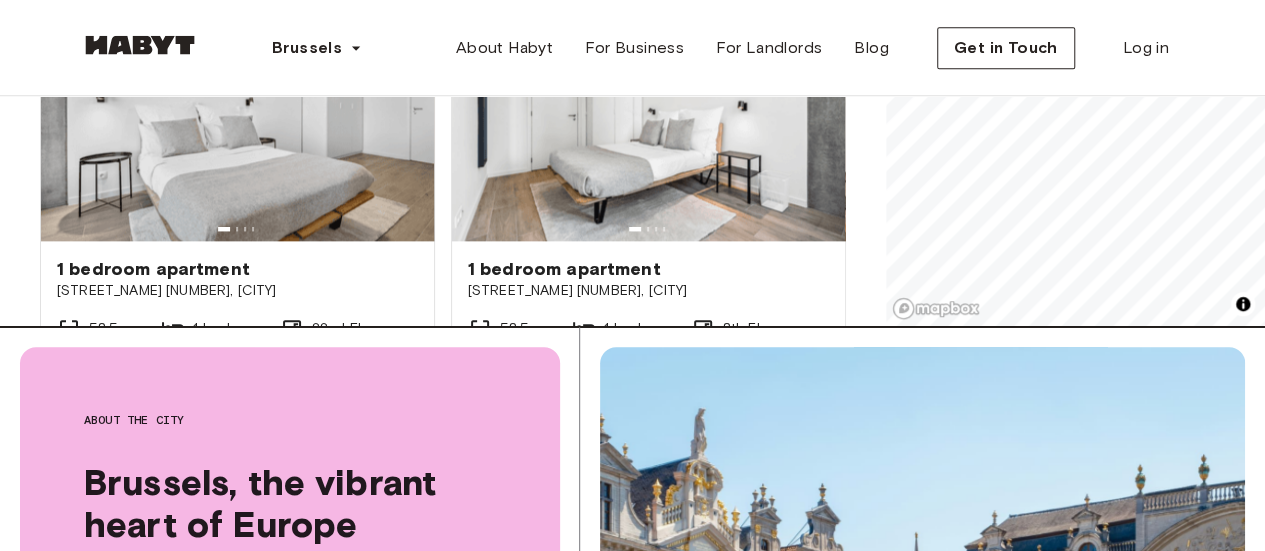 scroll, scrollTop: 1277, scrollLeft: 0, axis: vertical 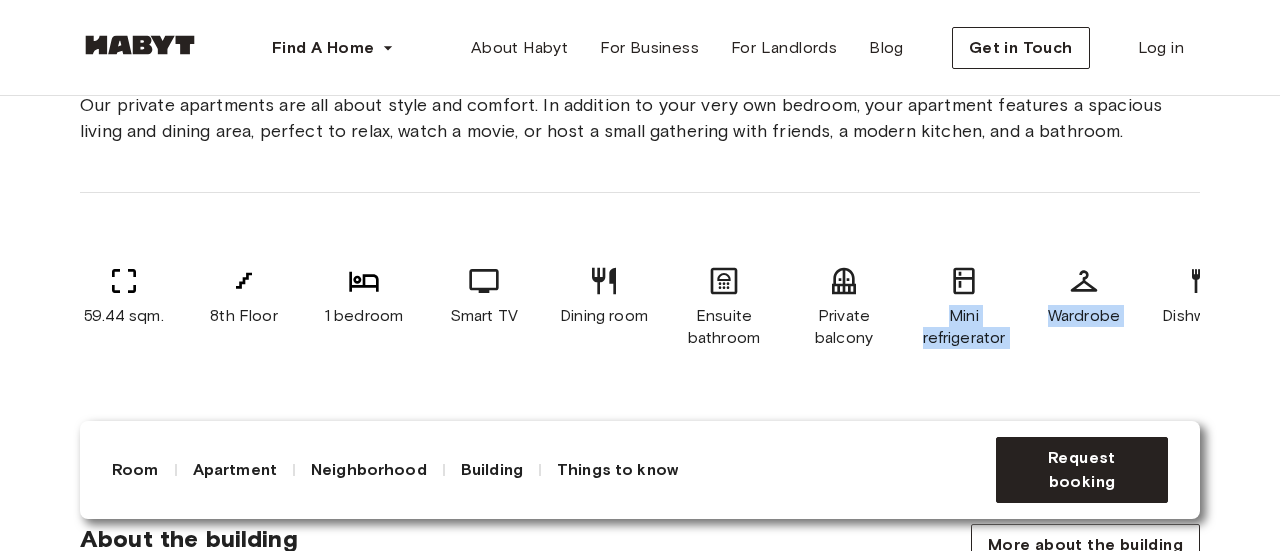 drag, startPoint x: 1160, startPoint y: 297, endPoint x: 948, endPoint y: 279, distance: 212.76277 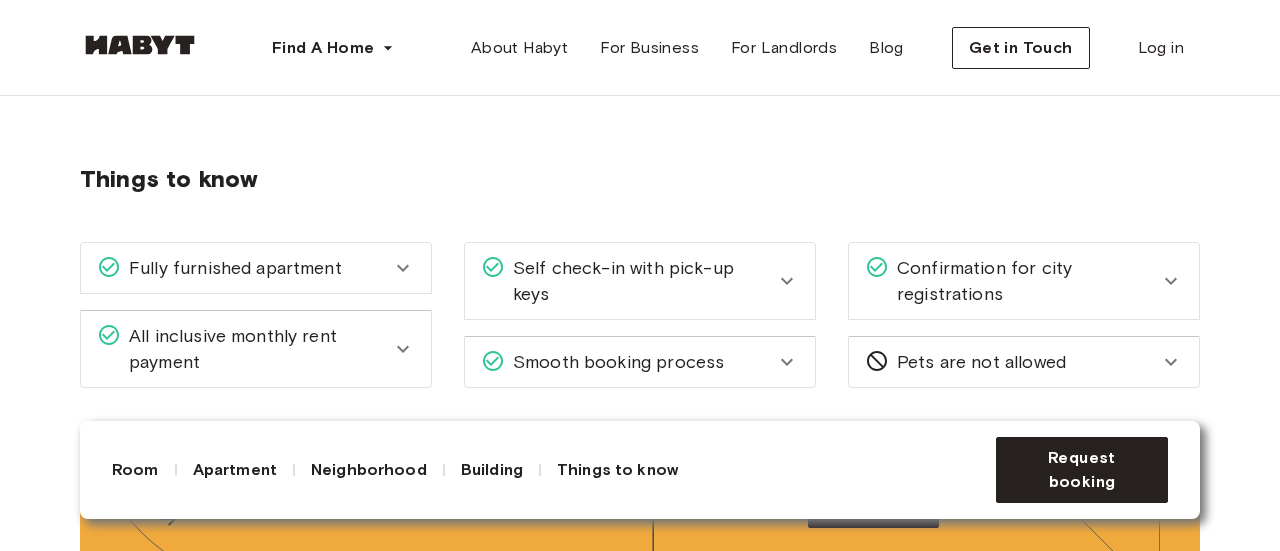 scroll, scrollTop: 2599, scrollLeft: 0, axis: vertical 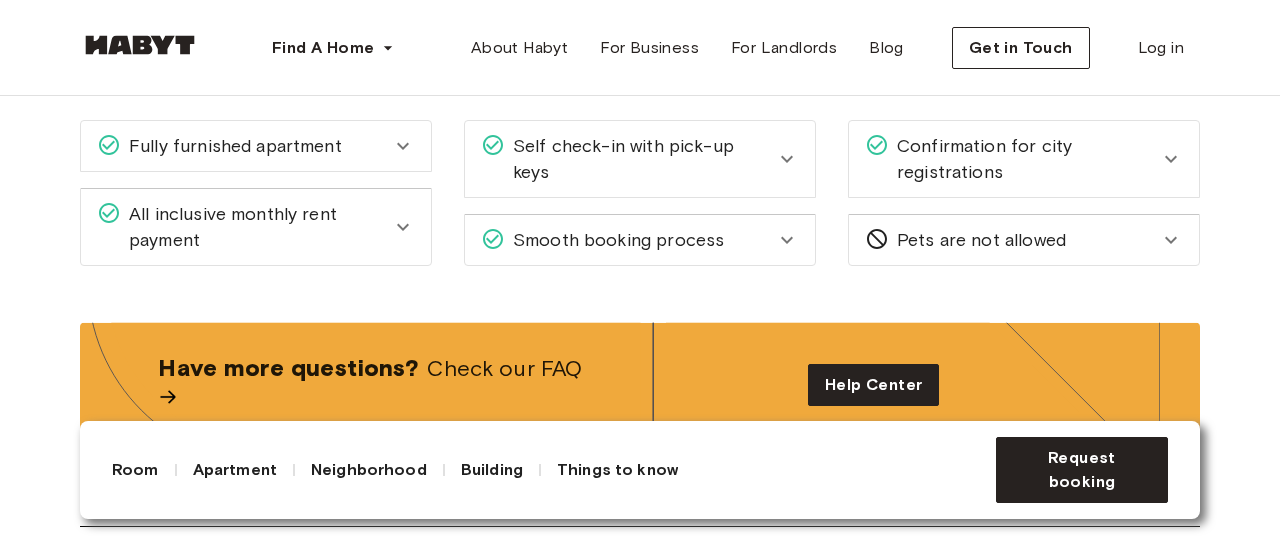 click on "Confirmation for city registrations" at bounding box center (1024, 159) 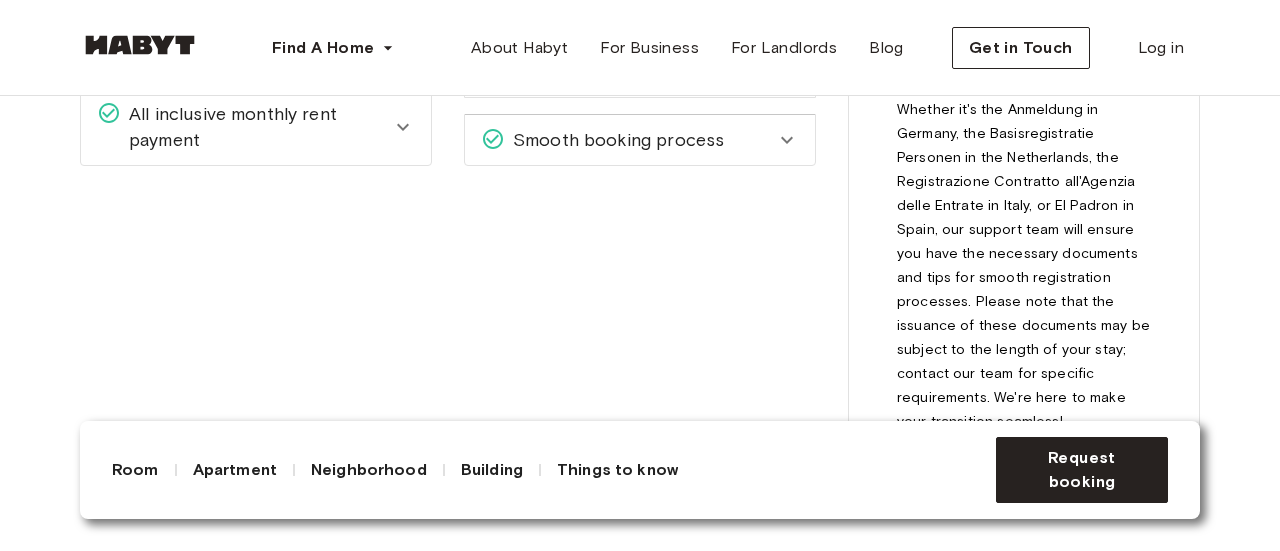 scroll, scrollTop: 2799, scrollLeft: 0, axis: vertical 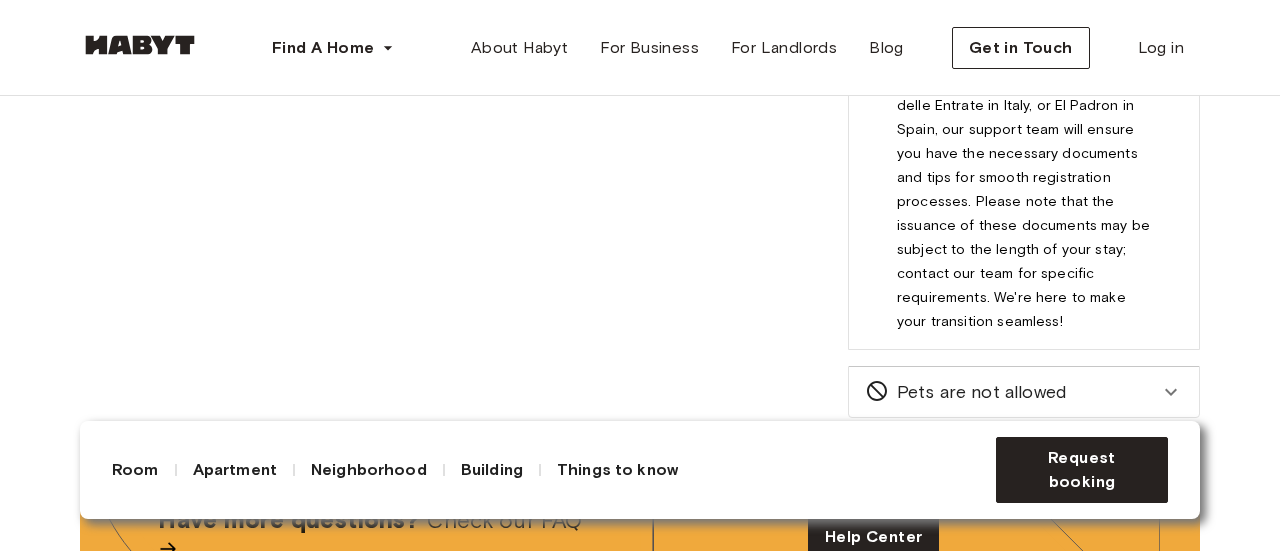 click on "Pets are not allowed" at bounding box center (977, 392) 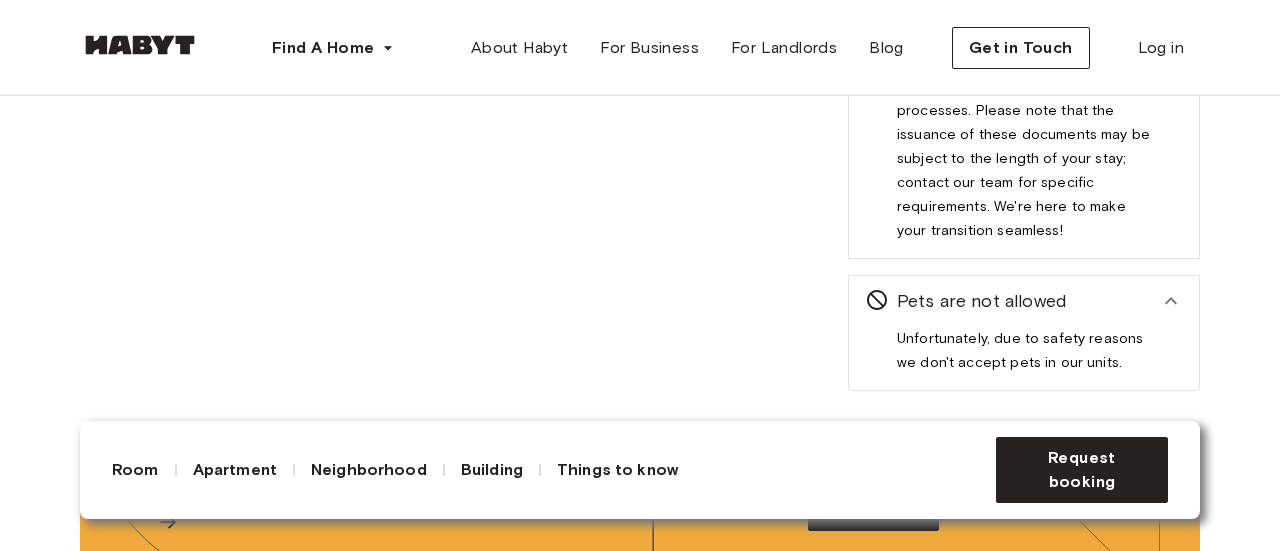 scroll, scrollTop: 2999, scrollLeft: 0, axis: vertical 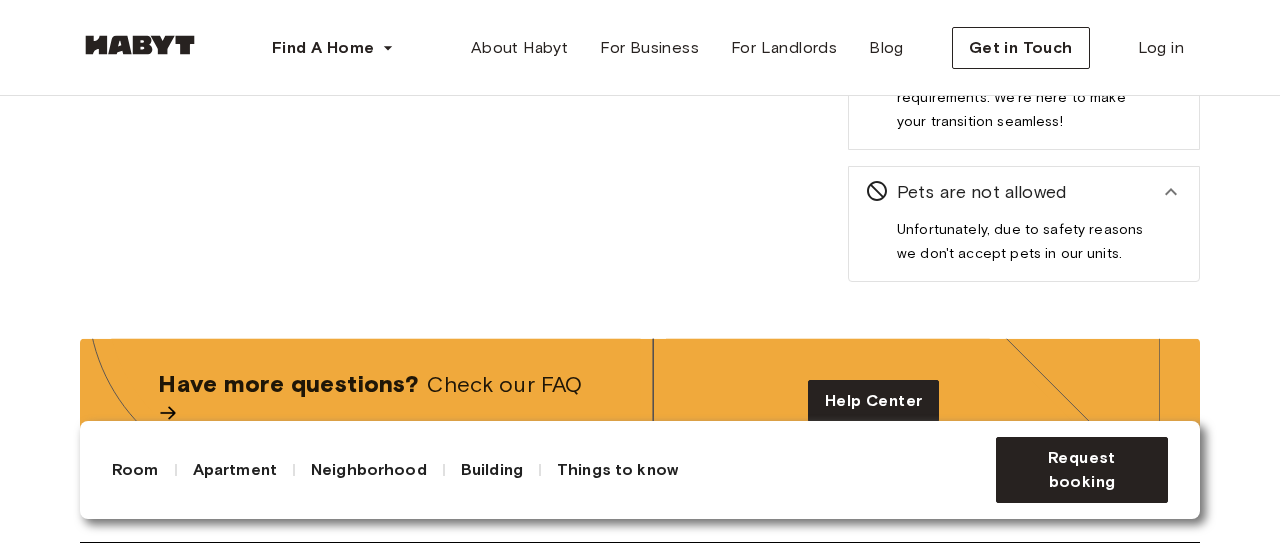 click on "Pets are not allowed" at bounding box center (1024, 192) 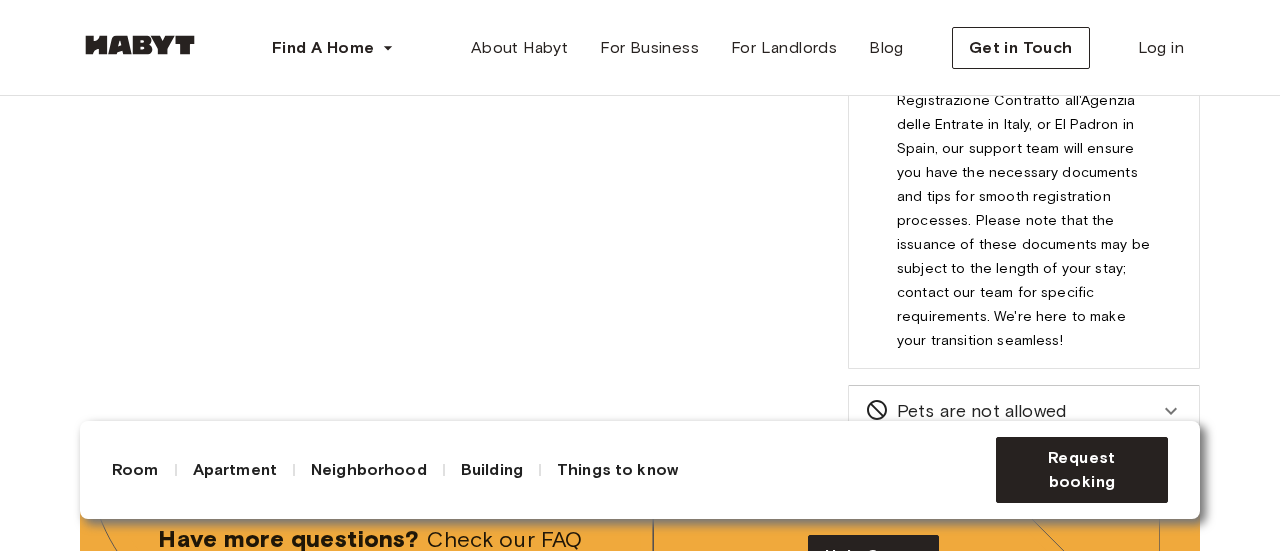 scroll, scrollTop: 2599, scrollLeft: 0, axis: vertical 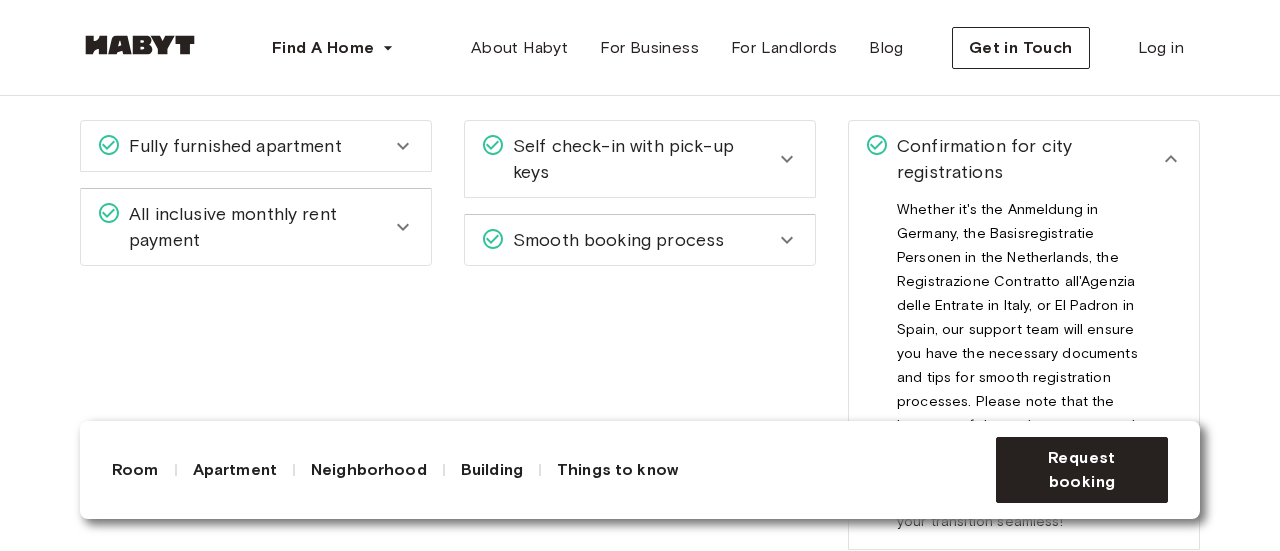 click on "Confirmation for city registrations" at bounding box center (1024, 159) 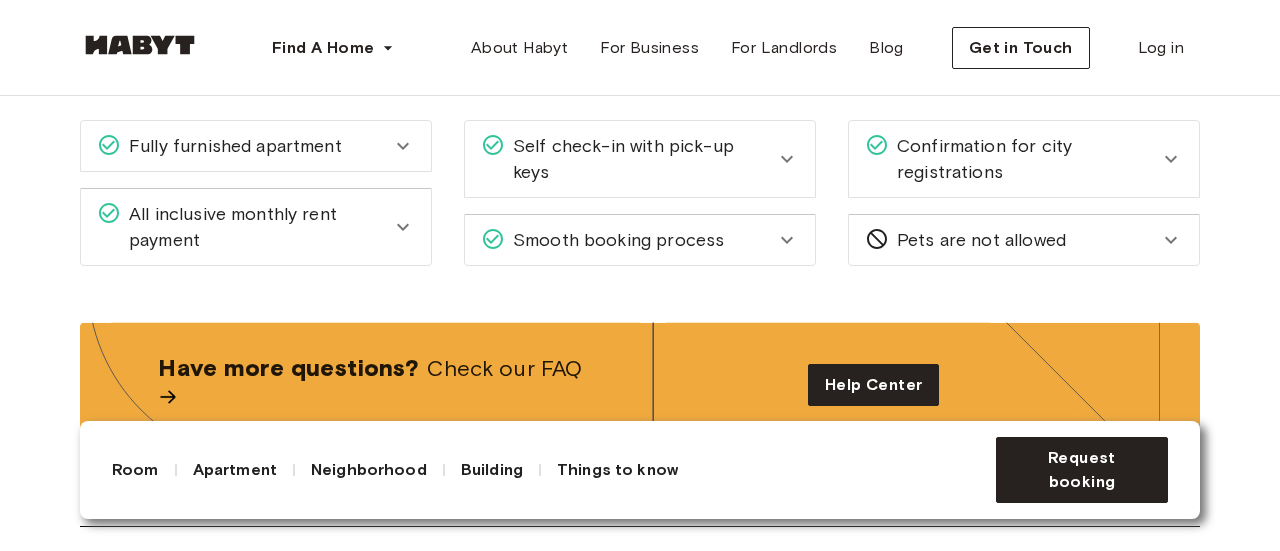 click on "Smooth booking process" at bounding box center (614, 240) 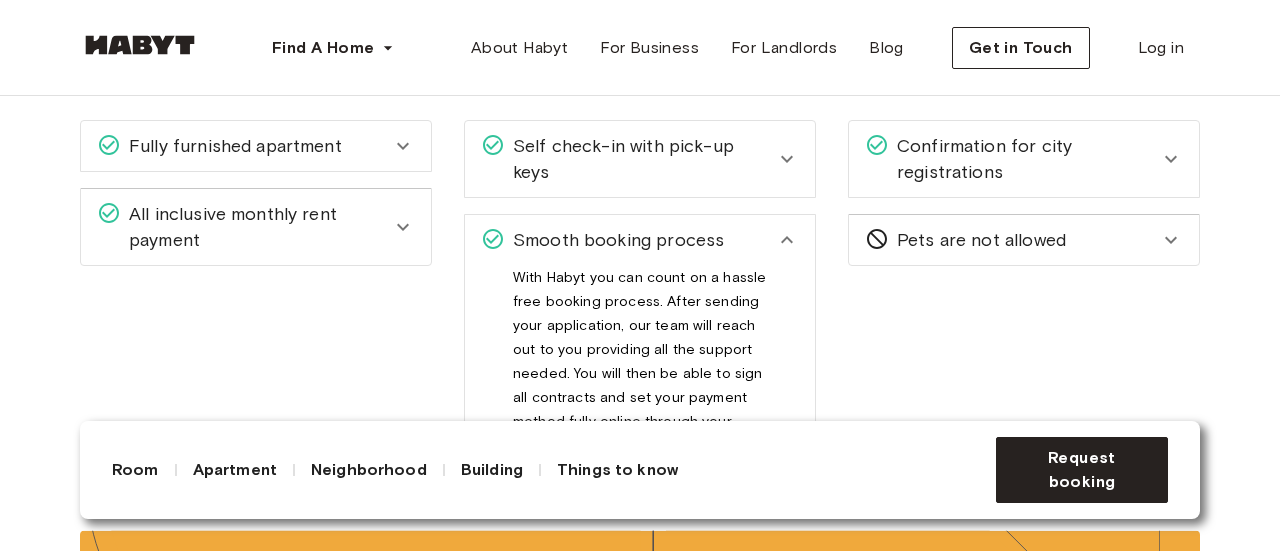 click on "Smooth booking process" at bounding box center (614, 240) 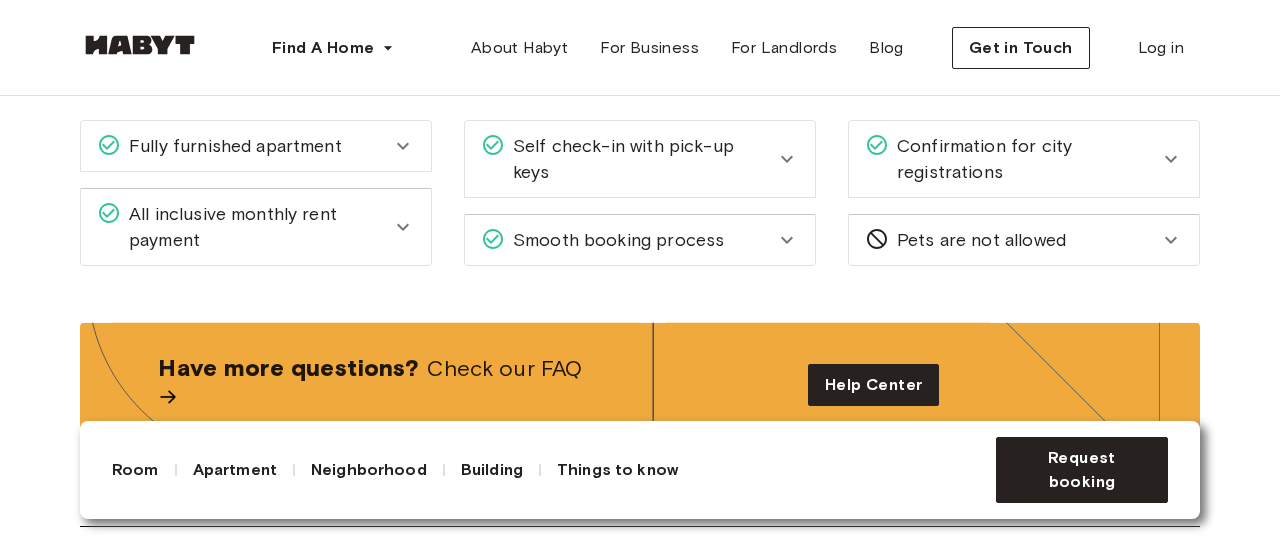 click on "All inclusive monthly rent payment" at bounding box center (256, 227) 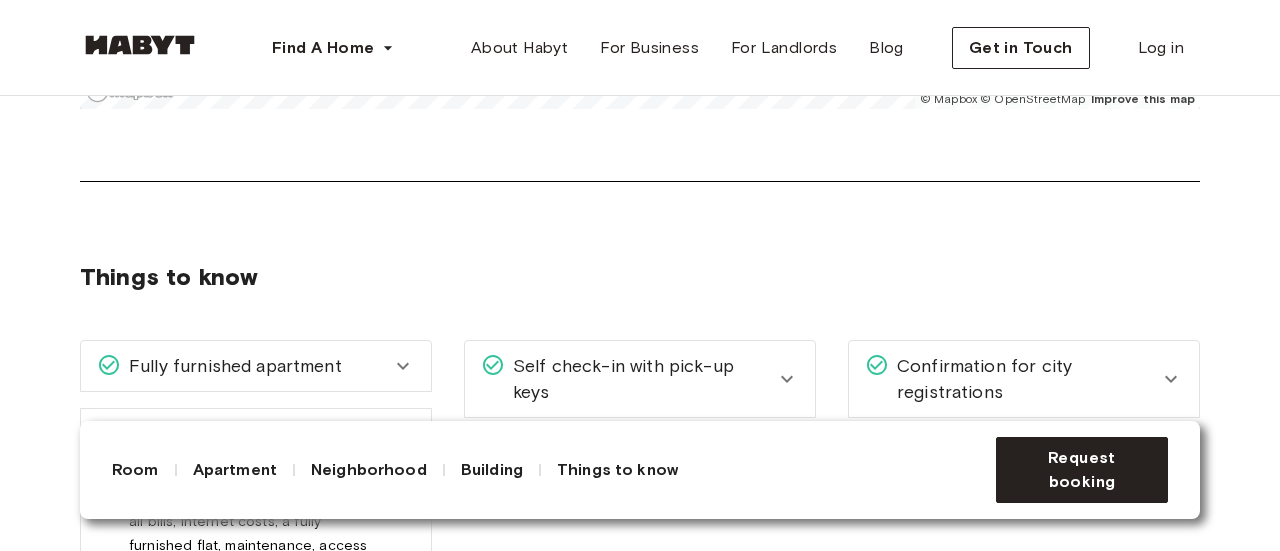 scroll, scrollTop: 2199, scrollLeft: 0, axis: vertical 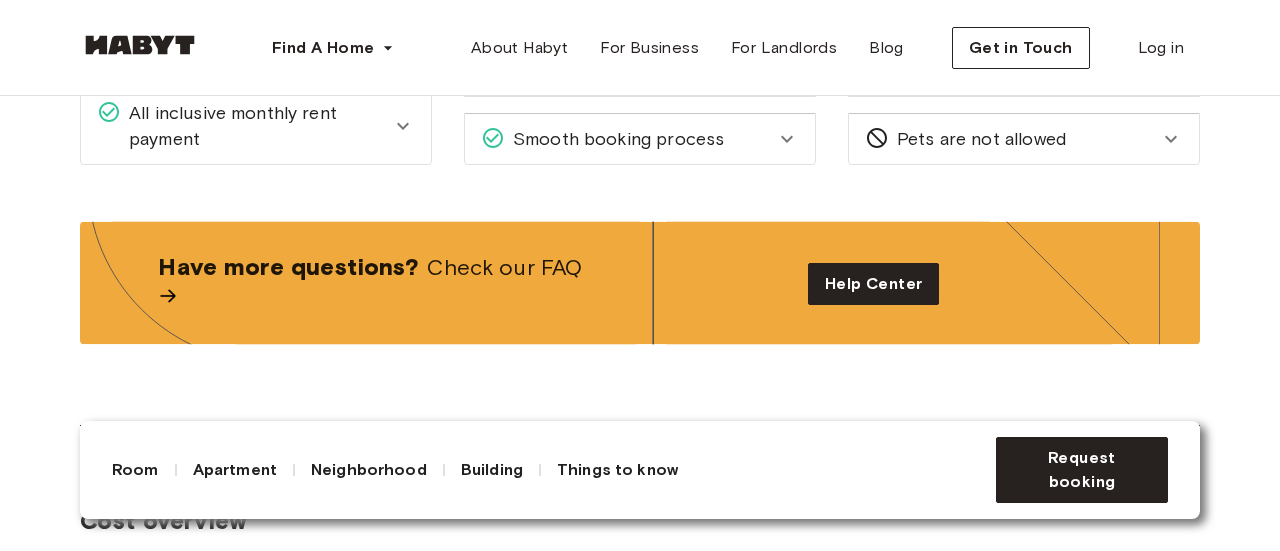 click on "Pets are not allowed" at bounding box center (977, 139) 